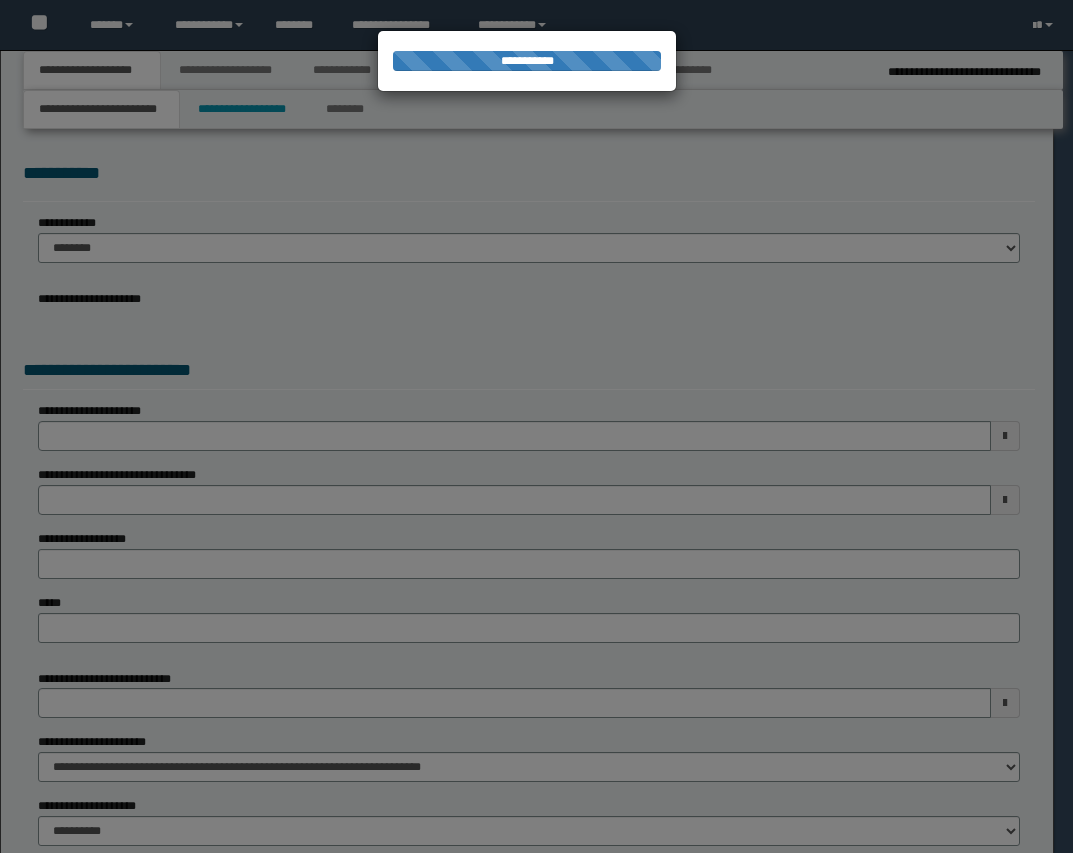 scroll, scrollTop: 0, scrollLeft: 0, axis: both 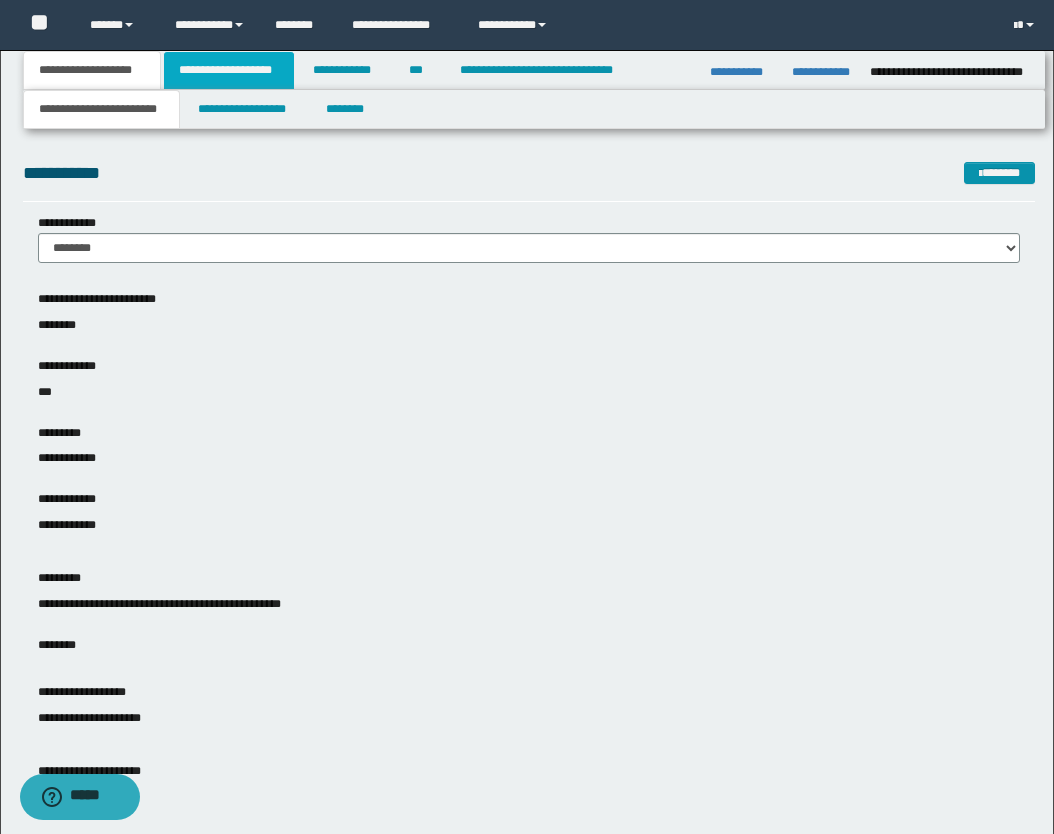 click on "**********" at bounding box center [229, 70] 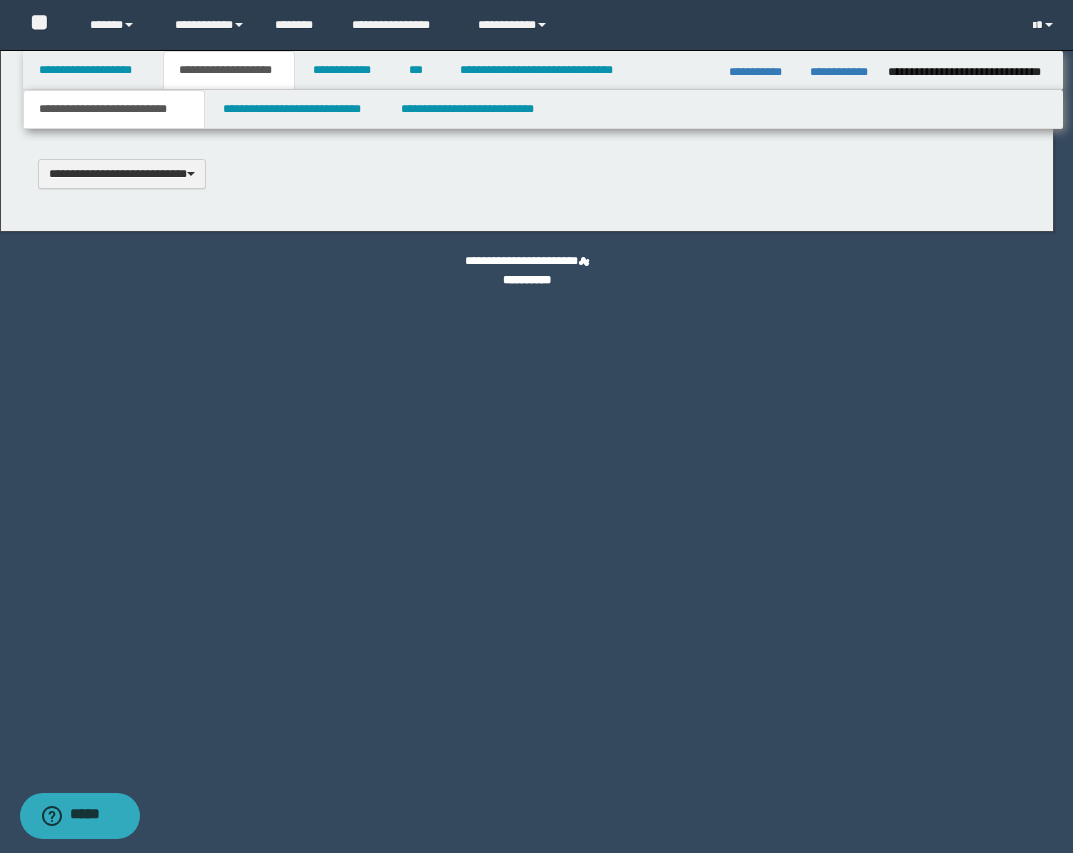 type 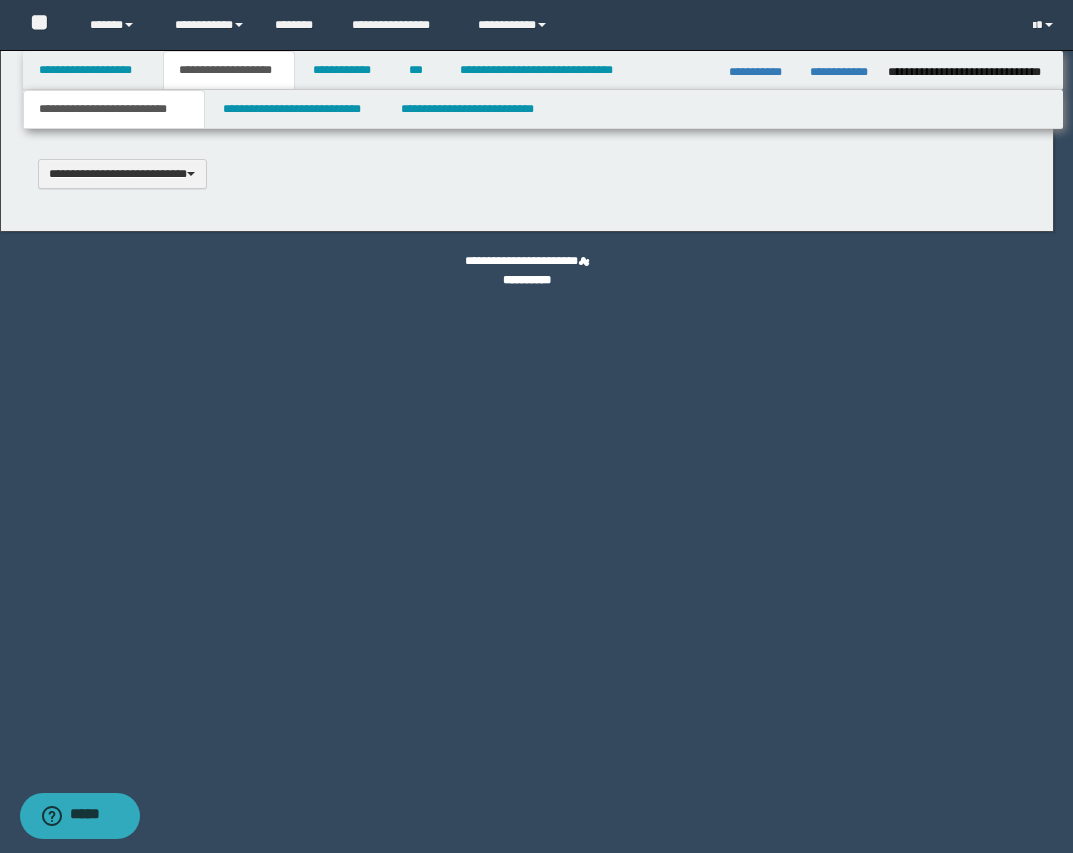 type on "********" 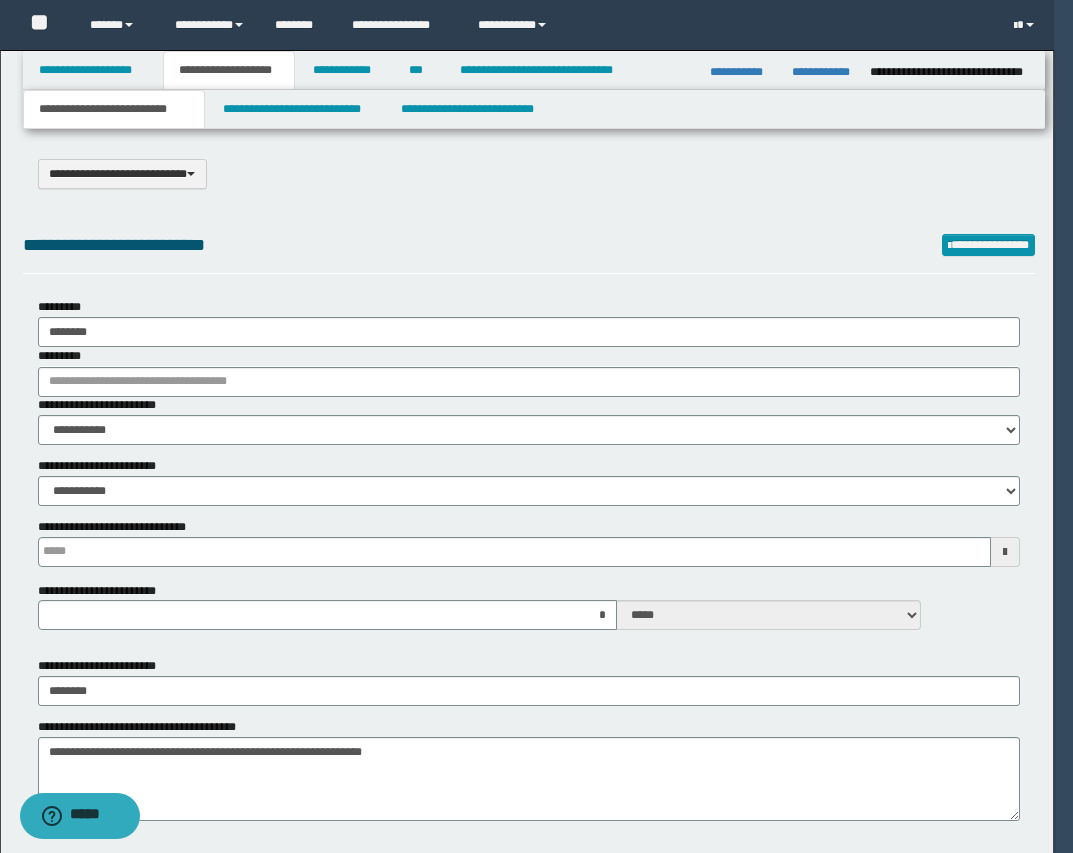 scroll, scrollTop: 0, scrollLeft: 0, axis: both 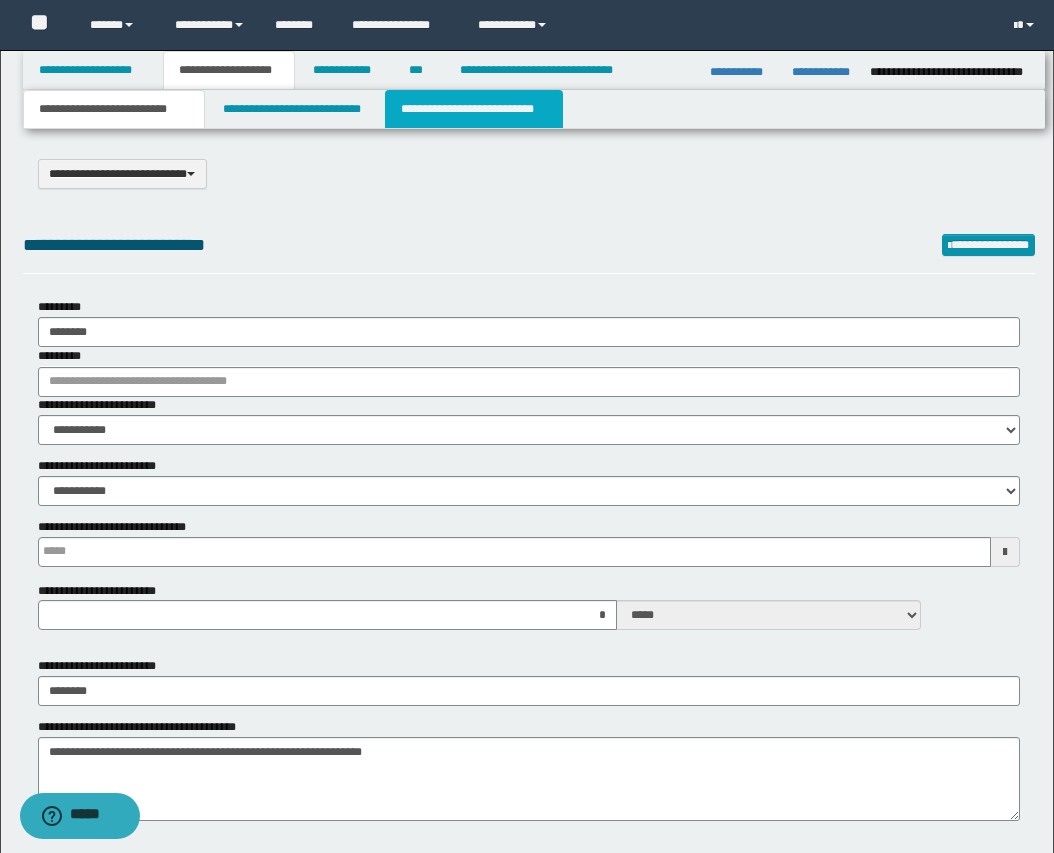 click on "**********" at bounding box center (474, 109) 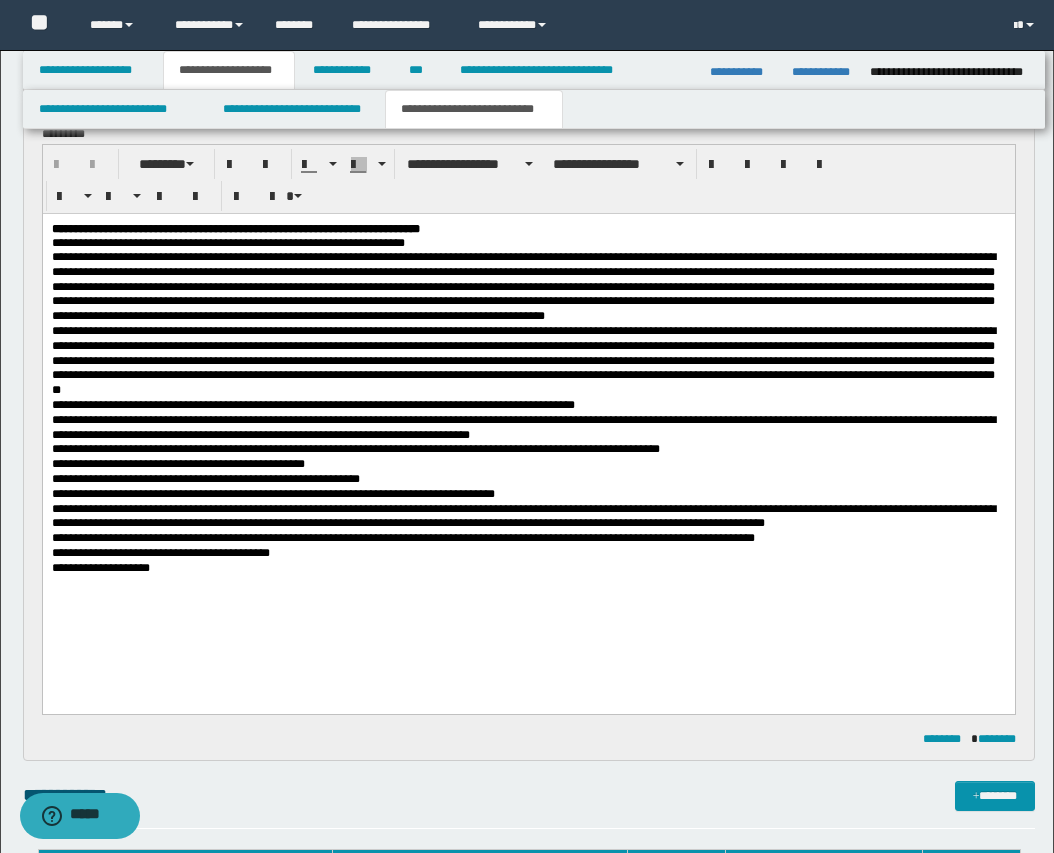 scroll, scrollTop: 875, scrollLeft: 0, axis: vertical 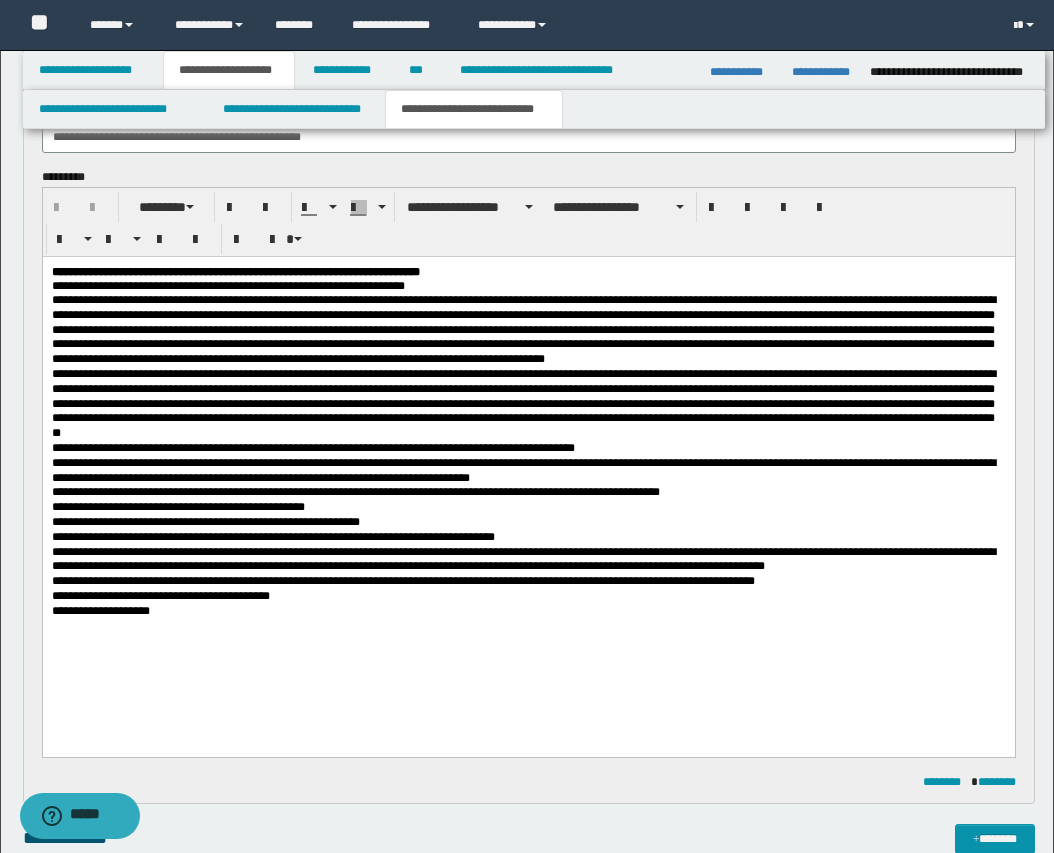 click on "**********" at bounding box center (523, 328) 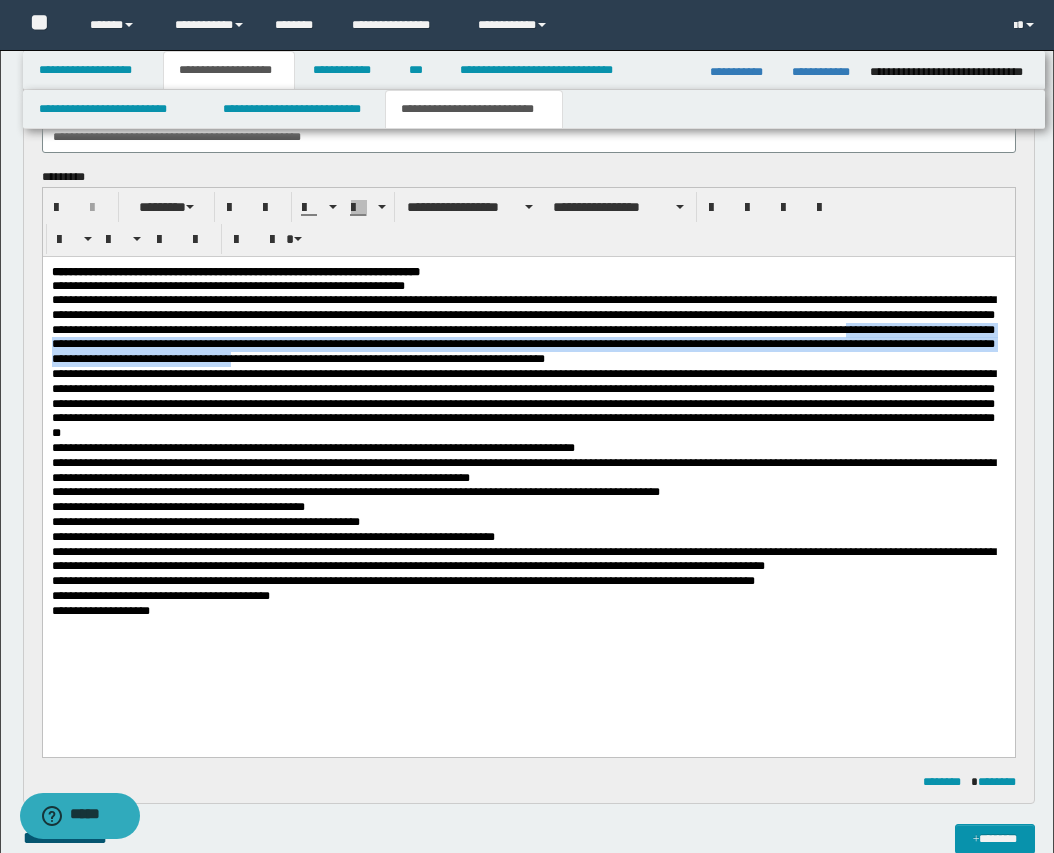 drag, startPoint x: 99, startPoint y: 353, endPoint x: 532, endPoint y: 369, distance: 433.2955 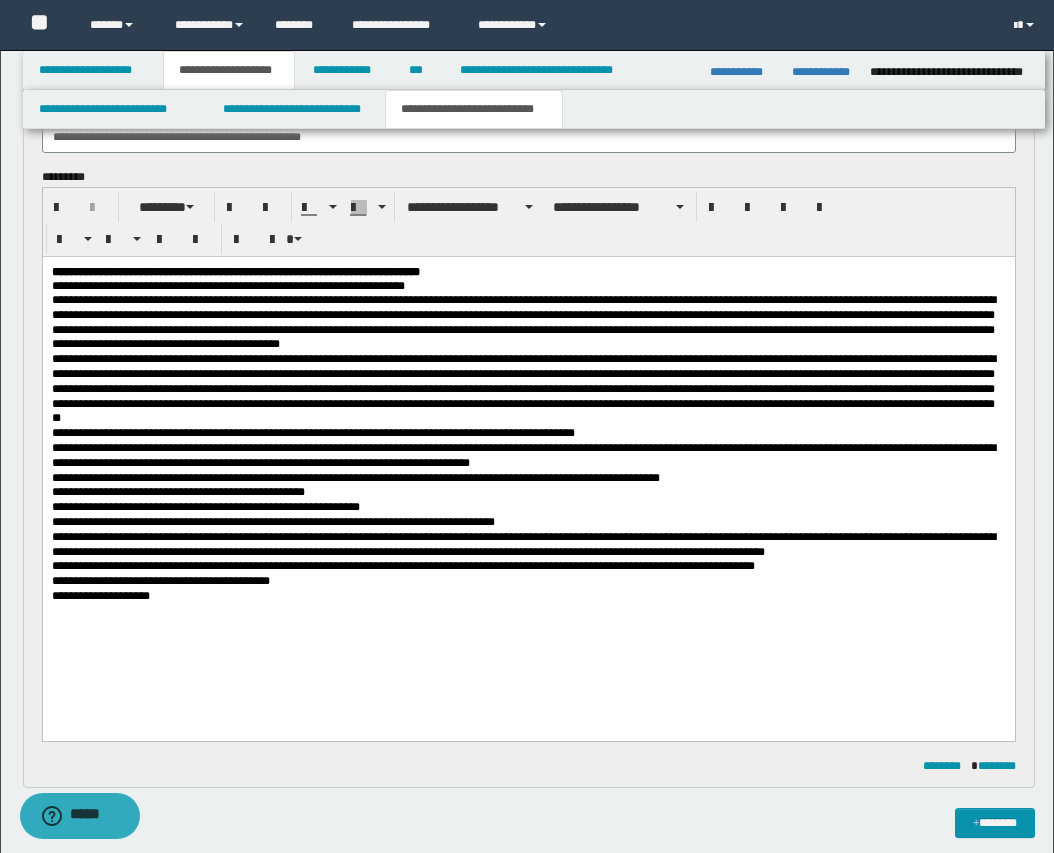 click on "**********" at bounding box center [523, 321] 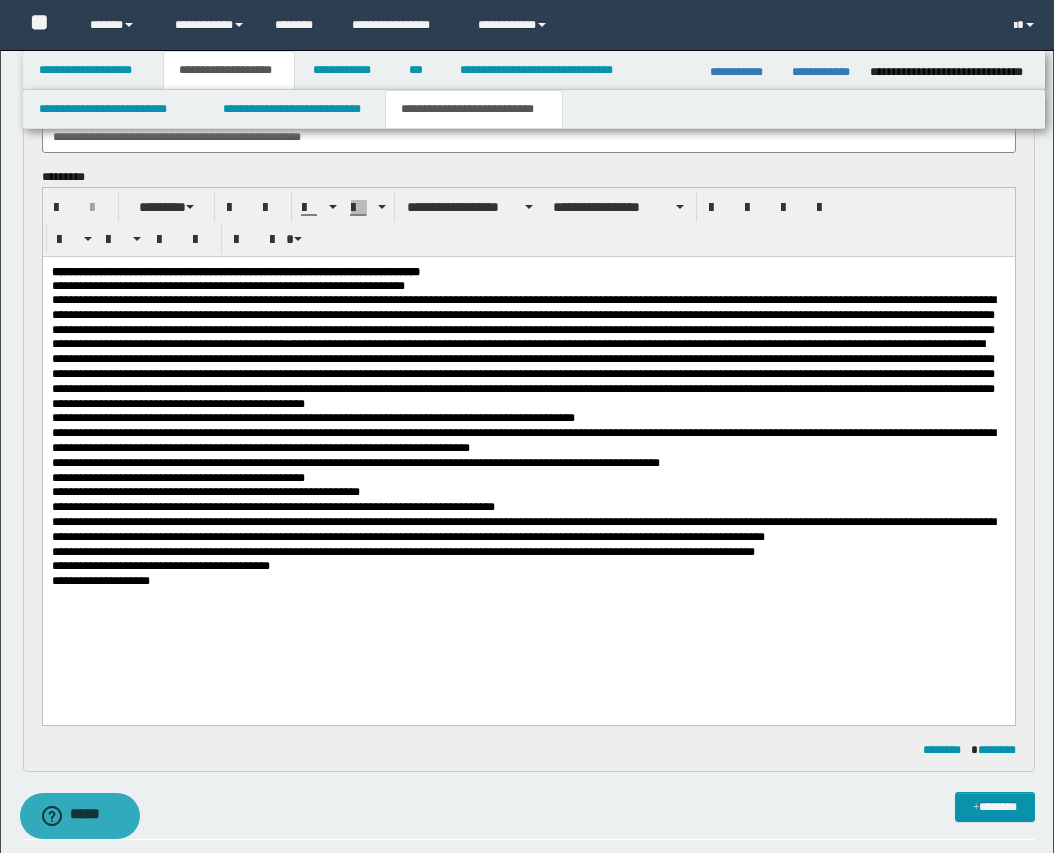 click on "**********" at bounding box center [522, 372] 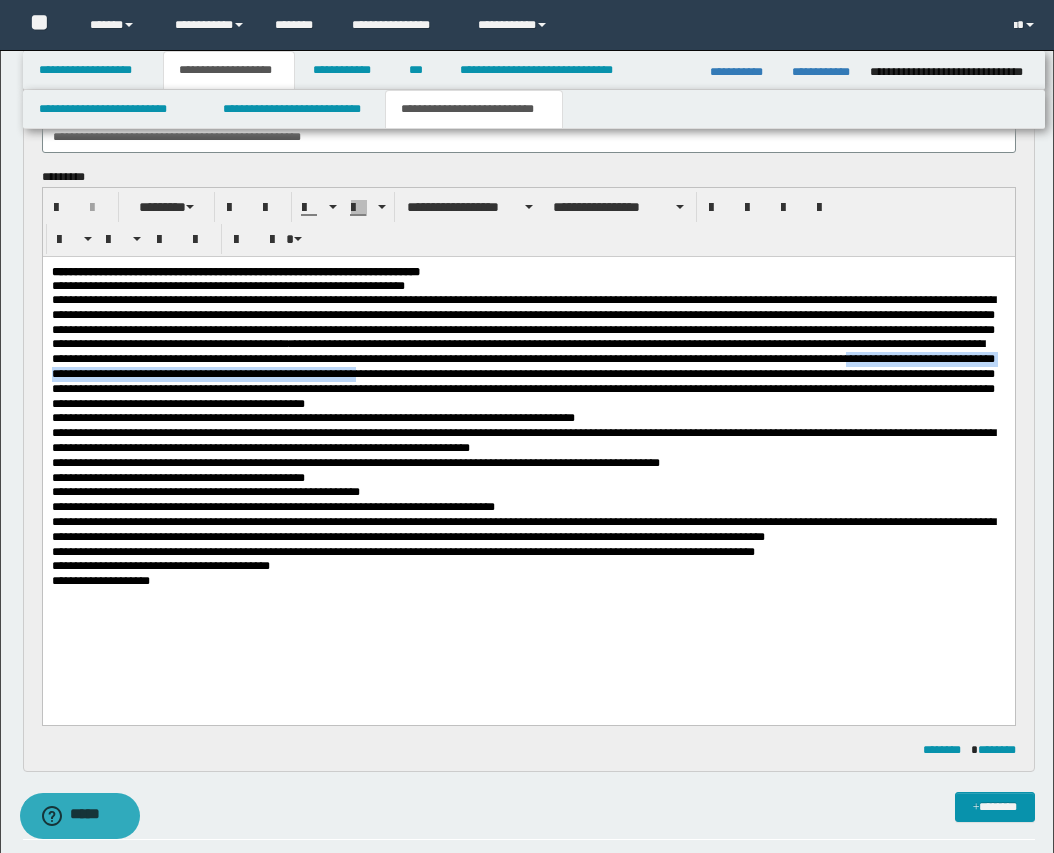 drag, startPoint x: 279, startPoint y: 383, endPoint x: 772, endPoint y: 384, distance: 493.001 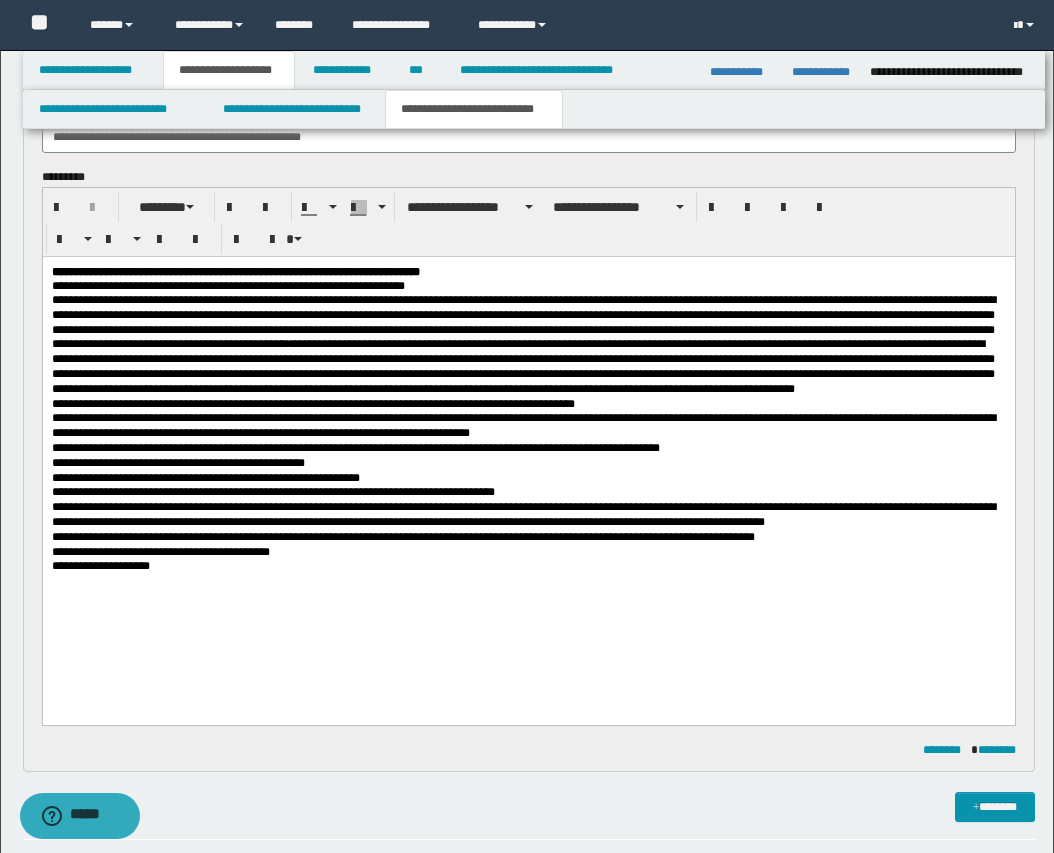 click on "**********" at bounding box center (522, 365) 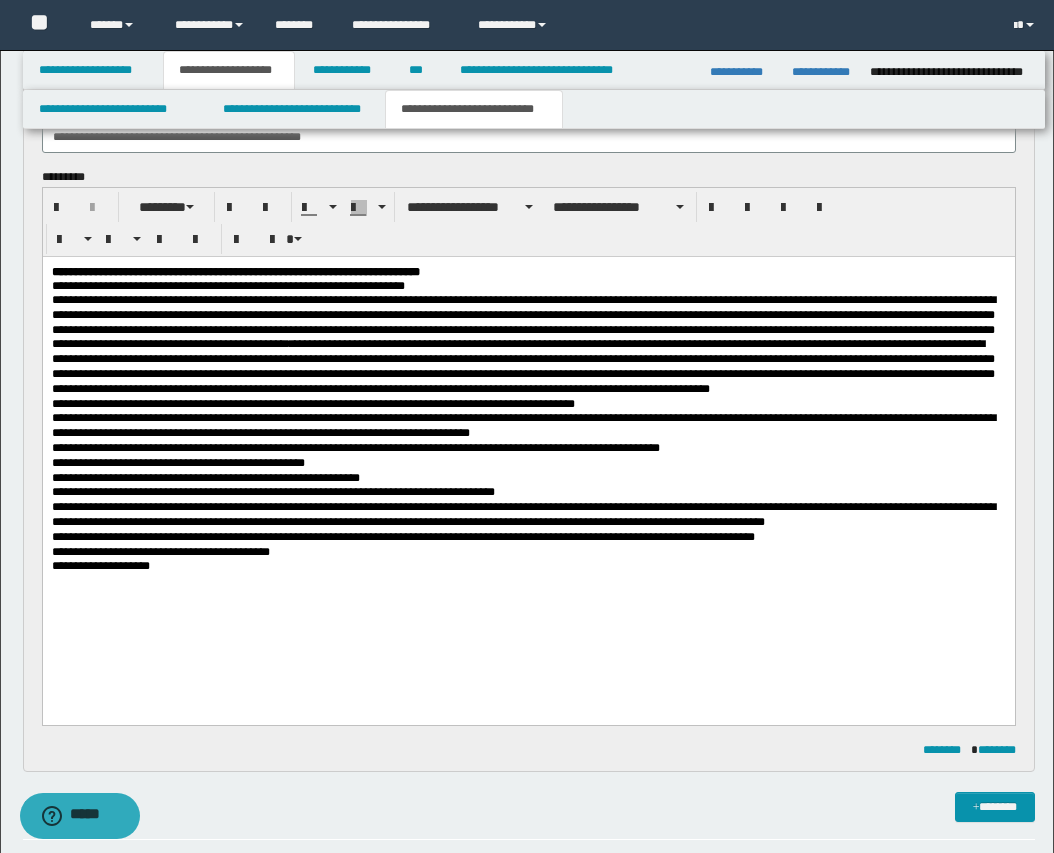 click on "**********" at bounding box center [522, 365] 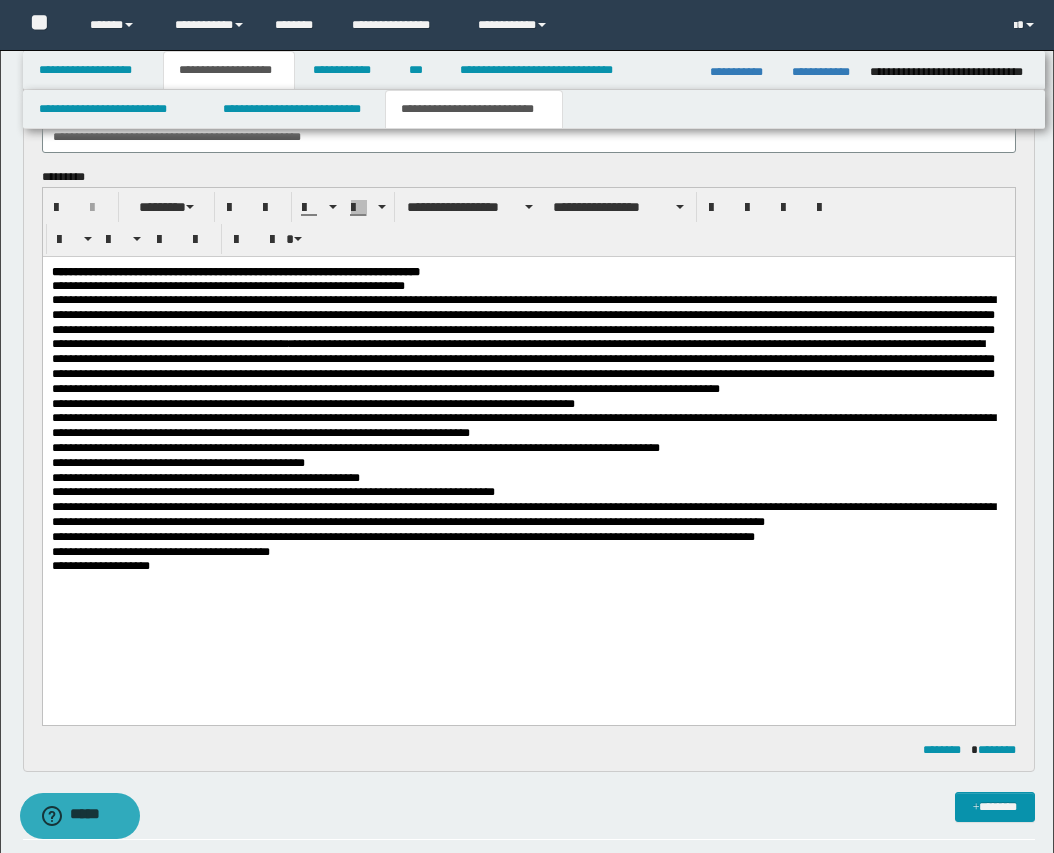 click on "**********" at bounding box center (522, 365) 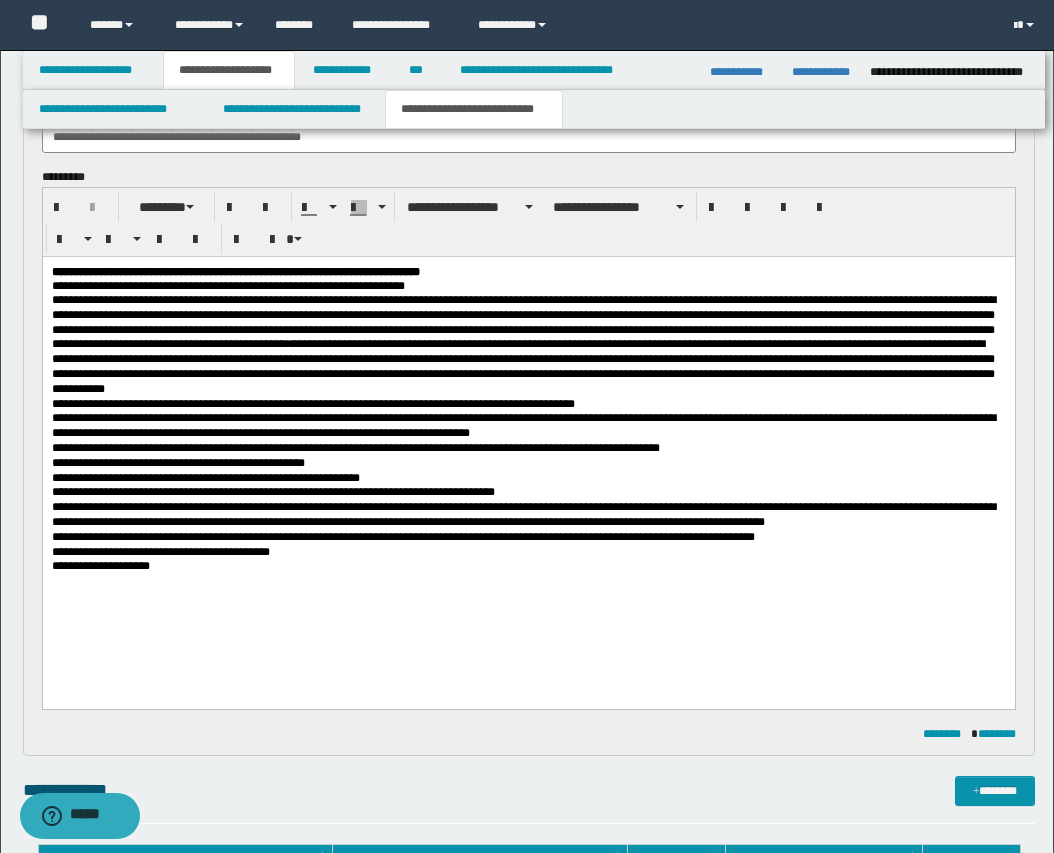 click on "**********" at bounding box center [523, 513] 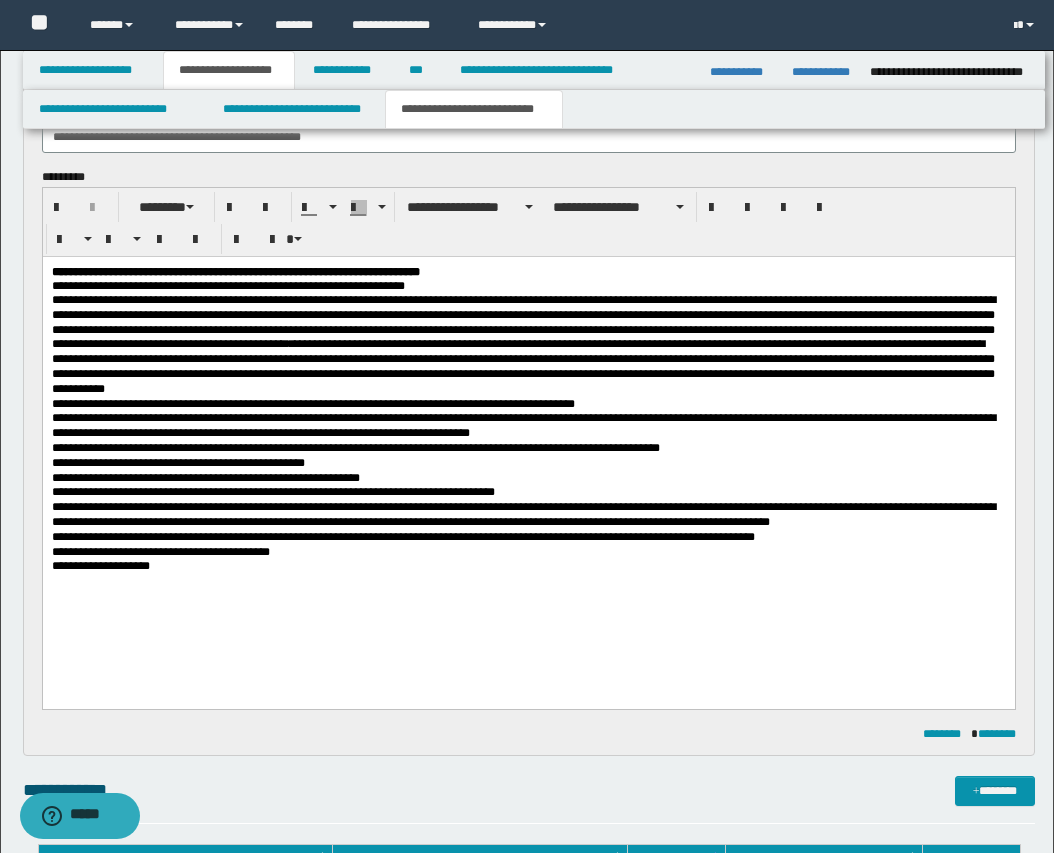 click on "**********" at bounding box center (523, 513) 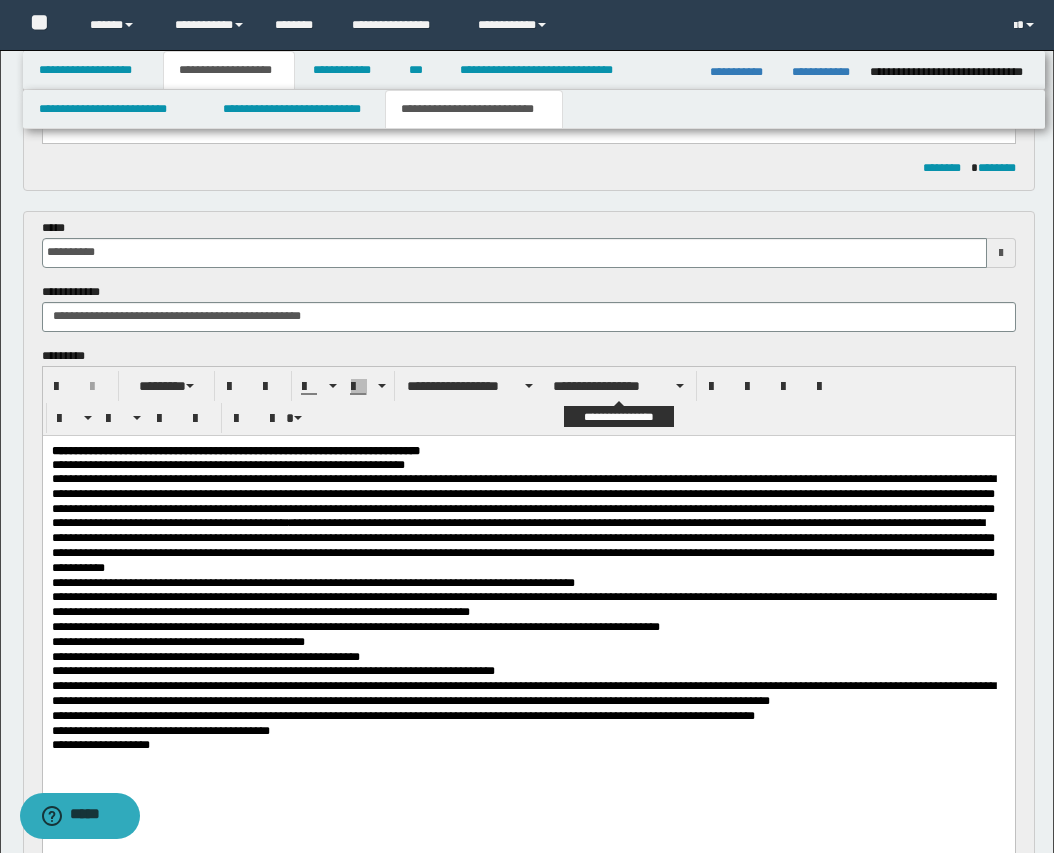 scroll, scrollTop: 875, scrollLeft: 0, axis: vertical 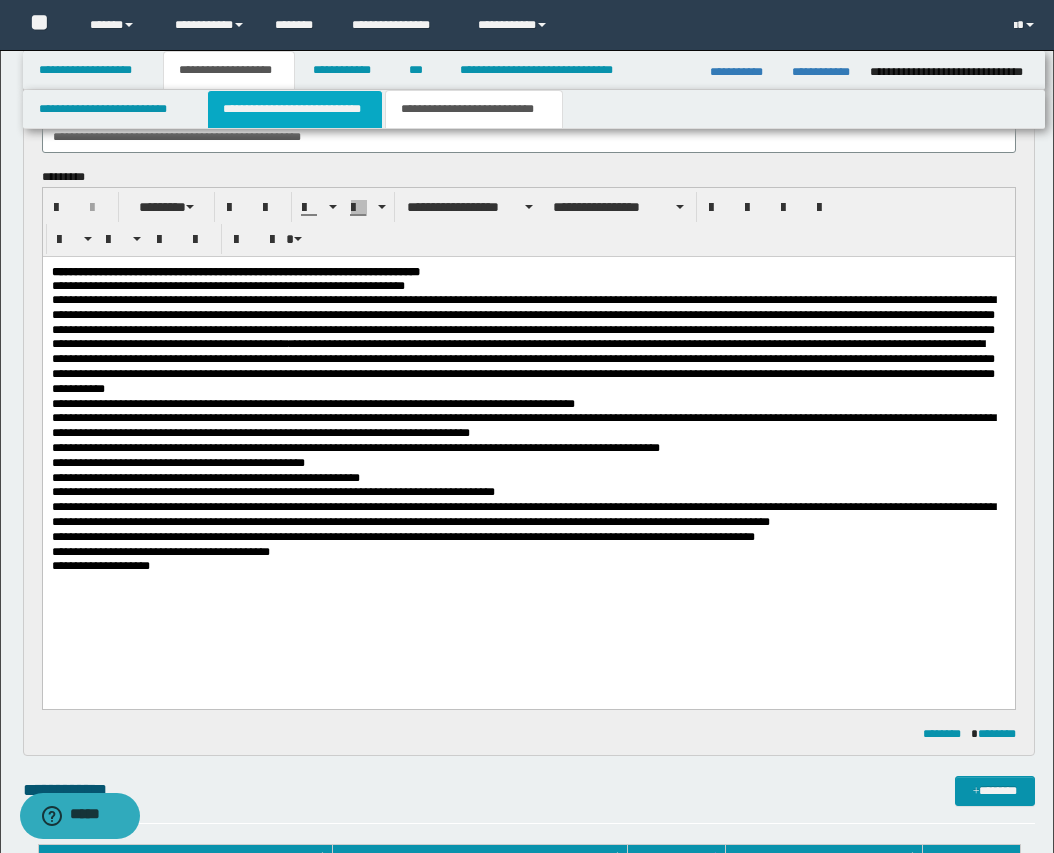 drag, startPoint x: 301, startPoint y: 109, endPoint x: 309, endPoint y: 120, distance: 13.601471 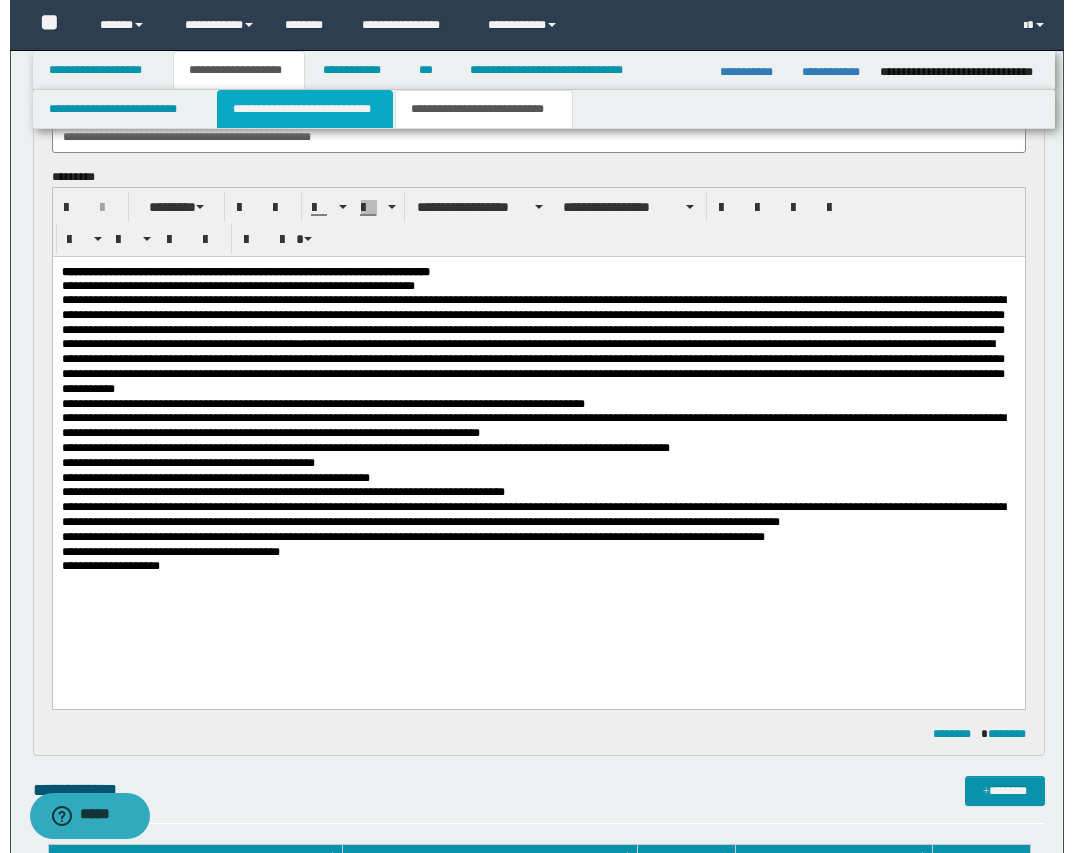 scroll, scrollTop: 0, scrollLeft: 0, axis: both 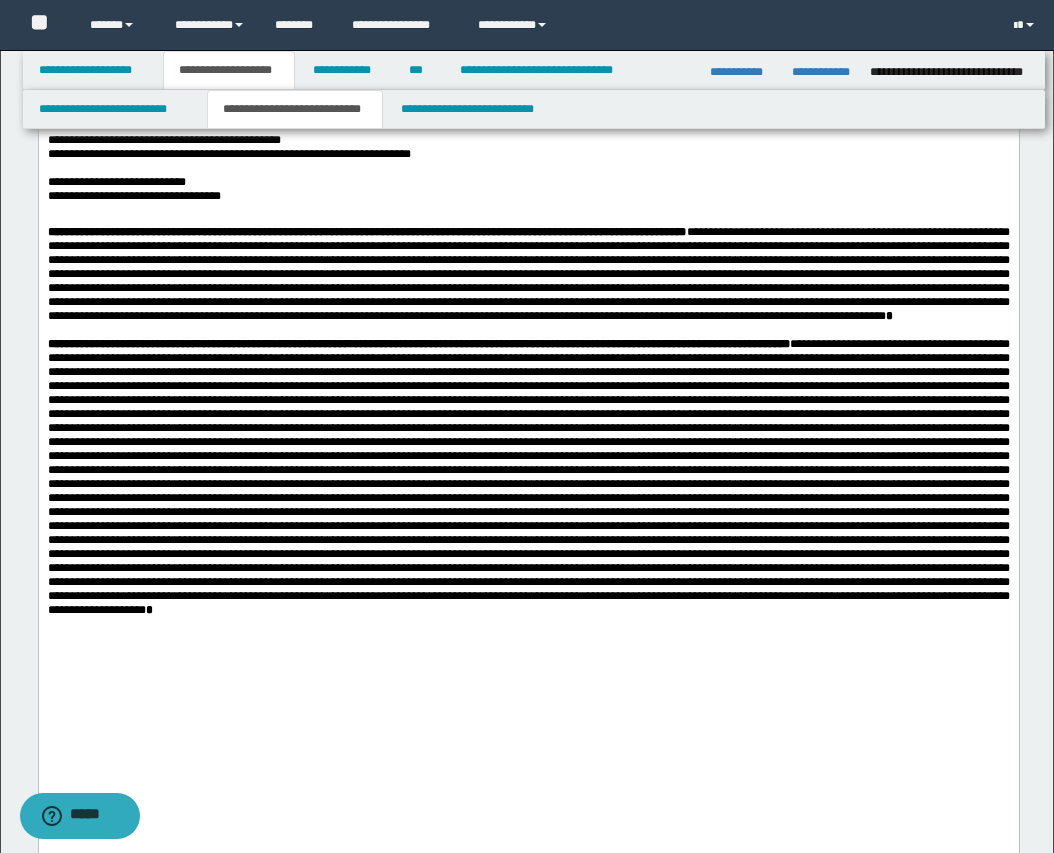 drag, startPoint x: 980, startPoint y: -291, endPoint x: 899, endPoint y: 156, distance: 454.27966 